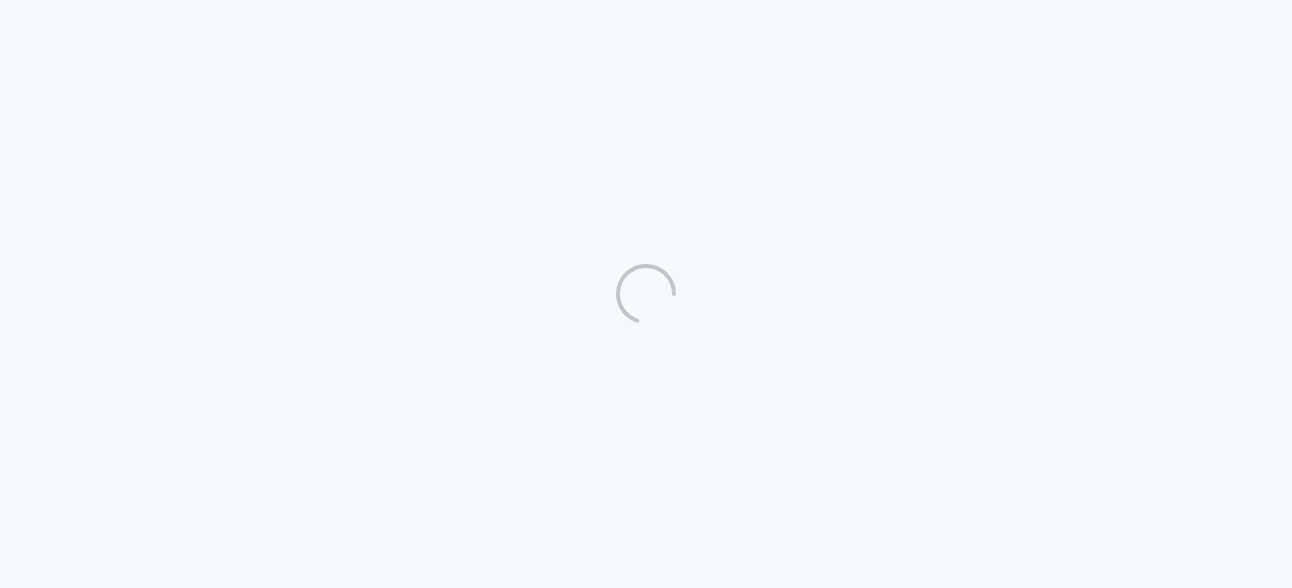 scroll, scrollTop: 0, scrollLeft: 0, axis: both 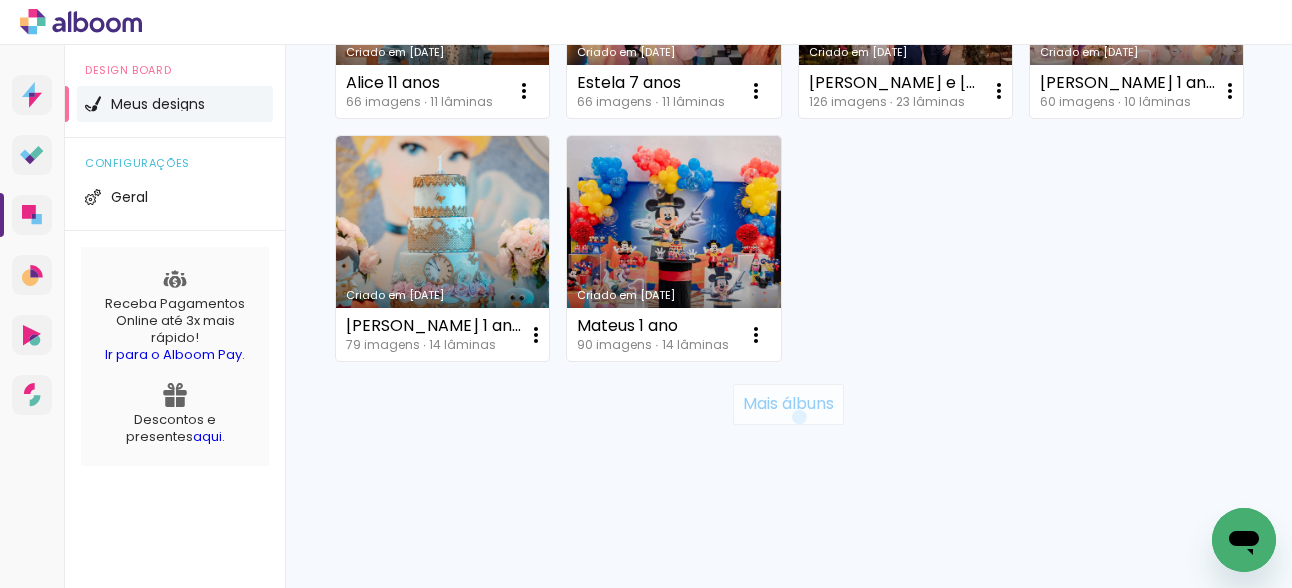 click on "Mais álbuns" 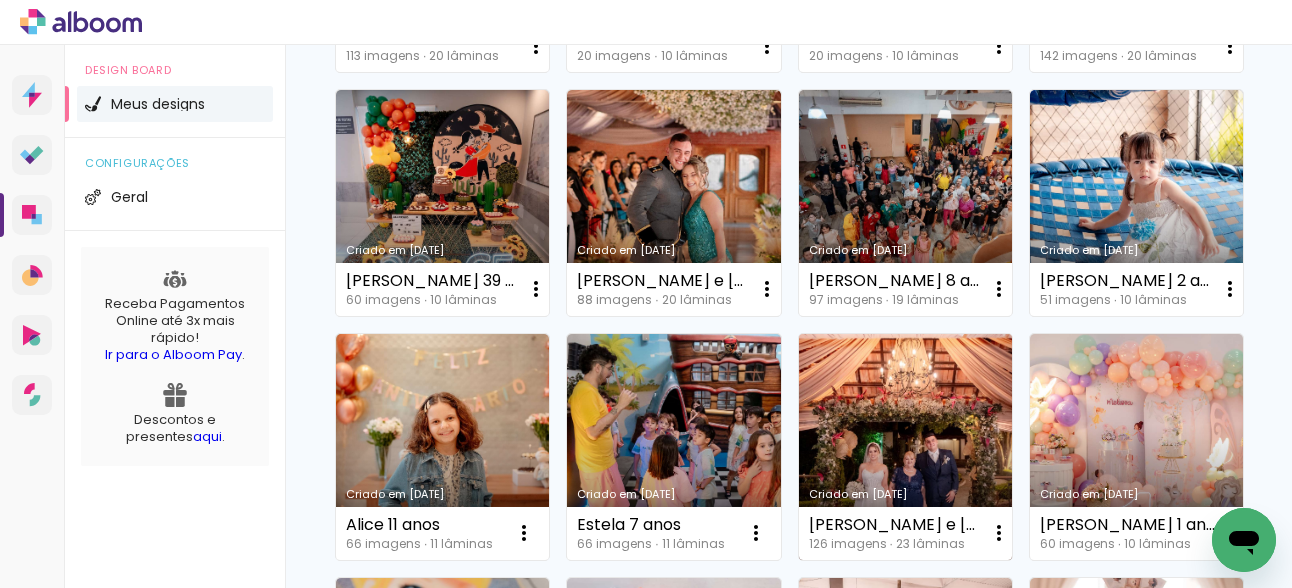 scroll, scrollTop: 1138, scrollLeft: 0, axis: vertical 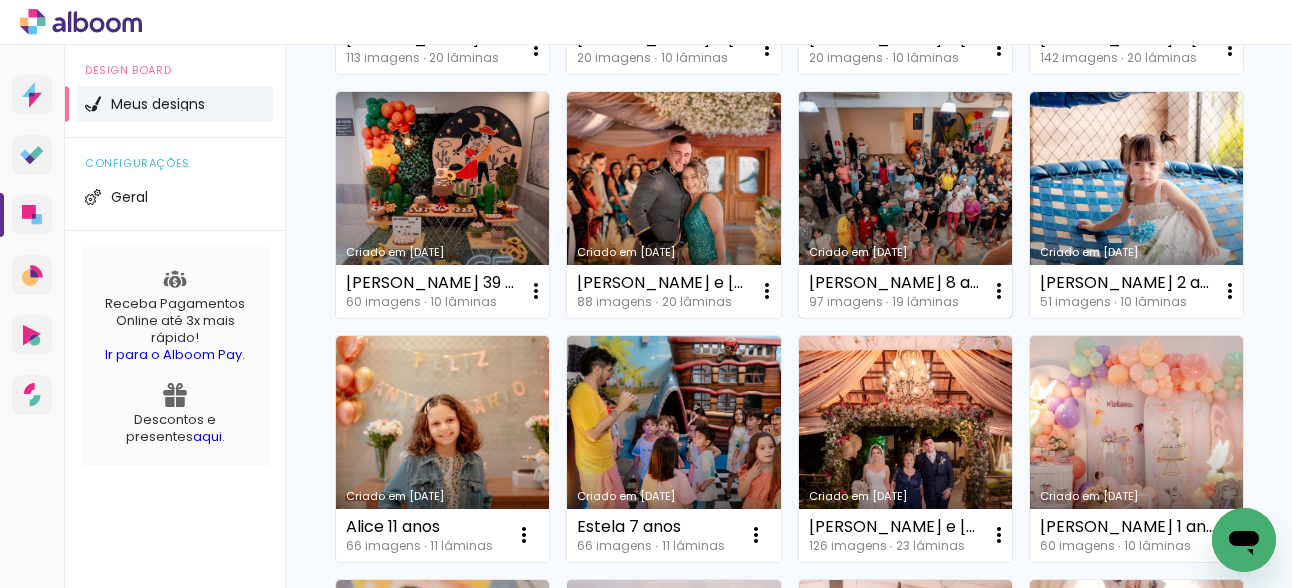 click on "Criado em [DATE]" at bounding box center [905, 205] 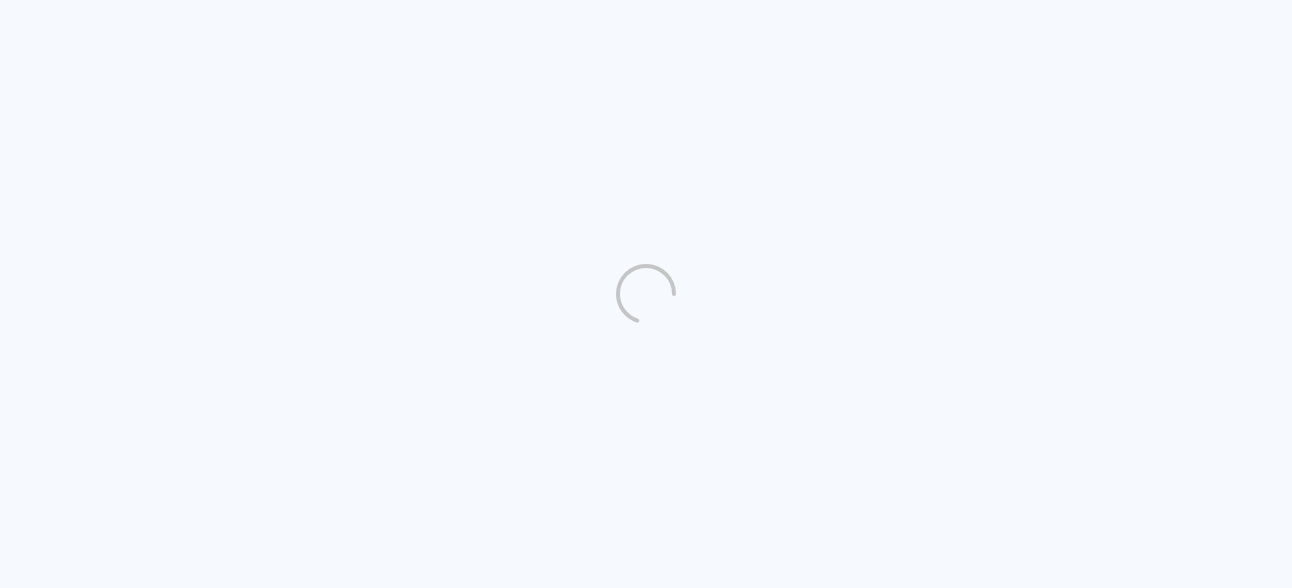 scroll, scrollTop: 0, scrollLeft: 0, axis: both 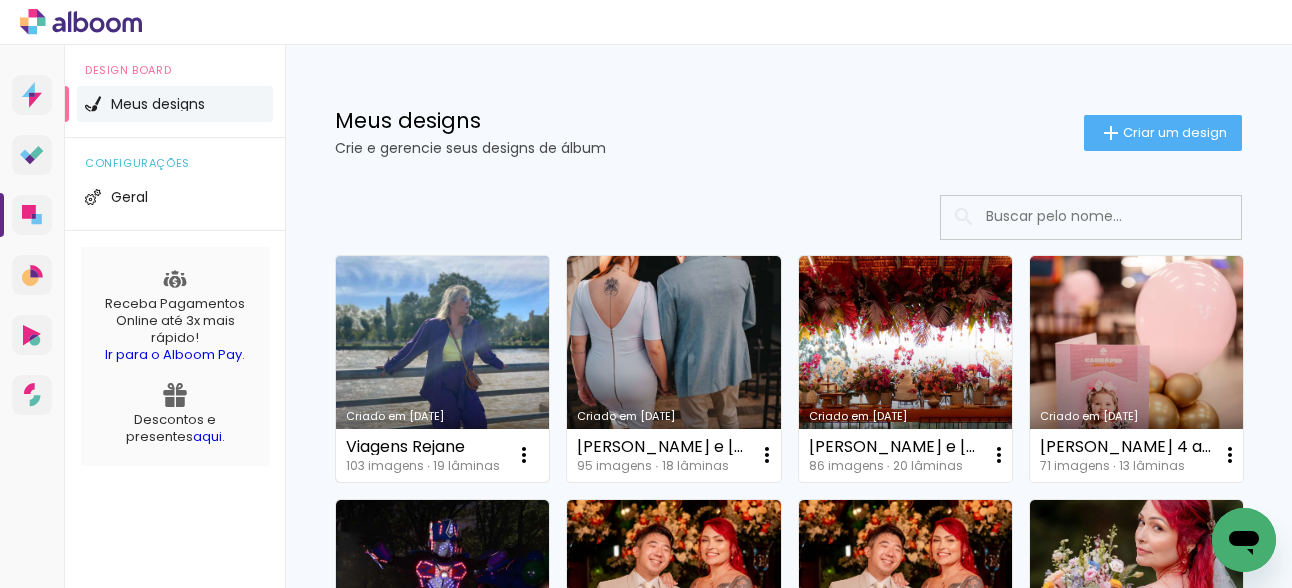 click on "Criado em [DATE]" at bounding box center (442, 369) 